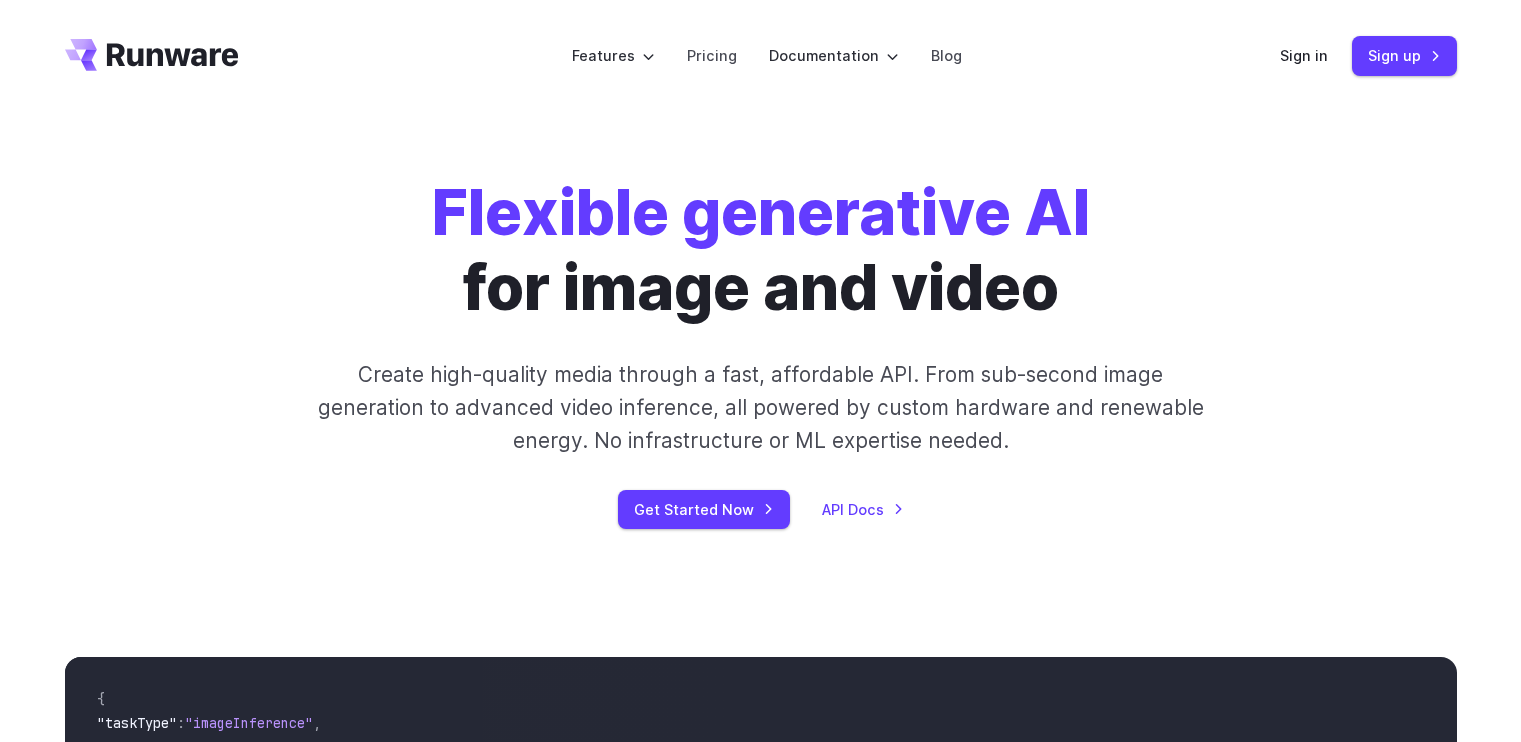 scroll, scrollTop: 0, scrollLeft: 0, axis: both 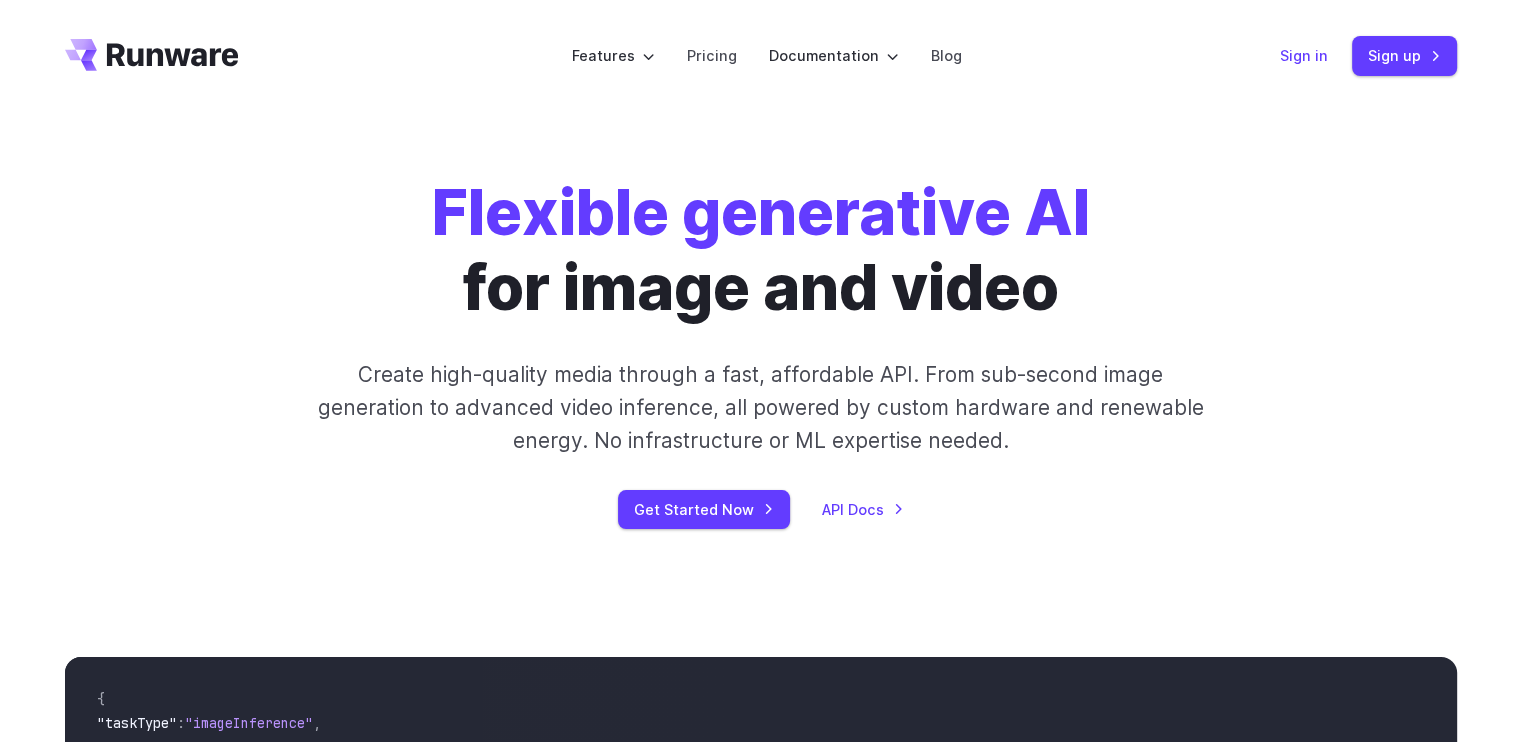 click on "Sign in" at bounding box center [1304, 55] 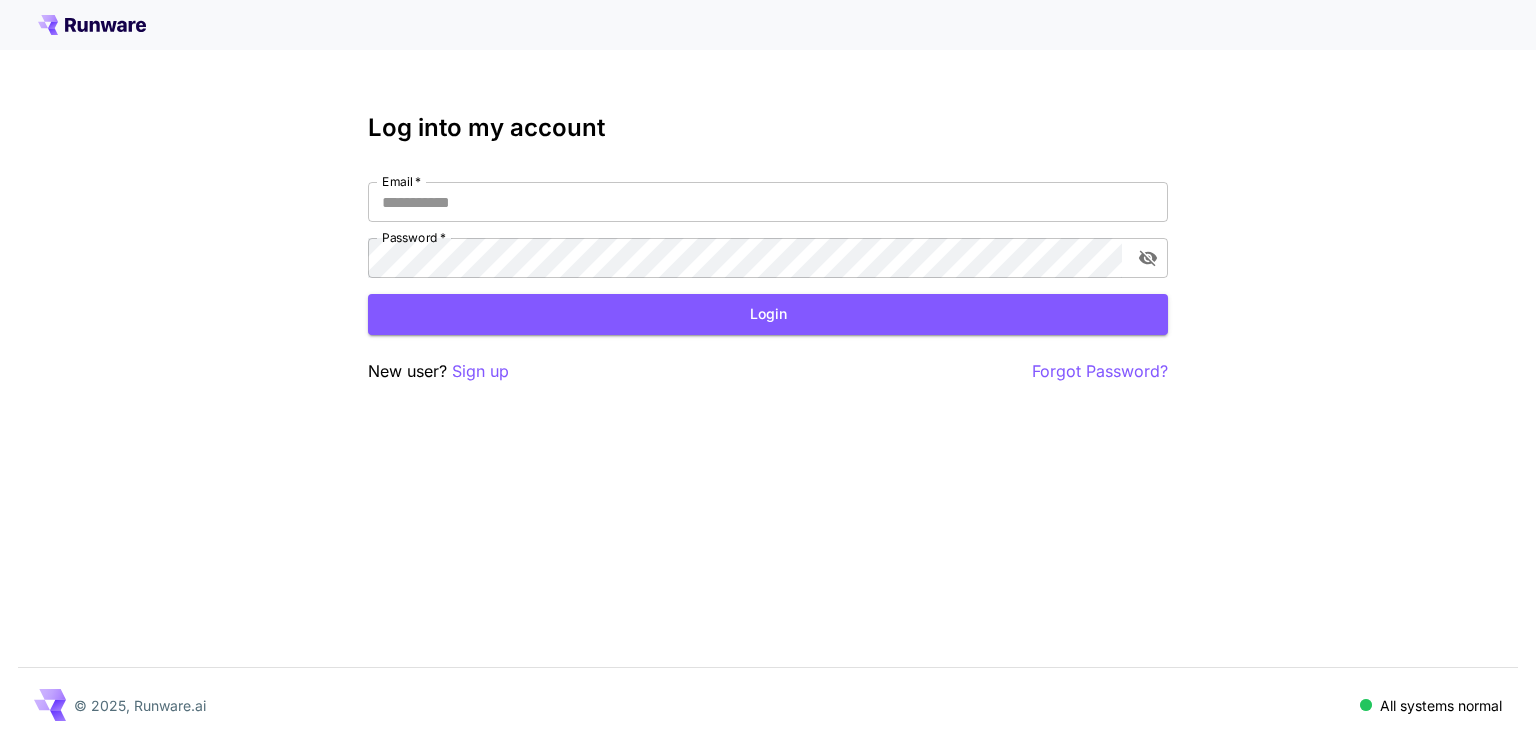 scroll, scrollTop: 0, scrollLeft: 0, axis: both 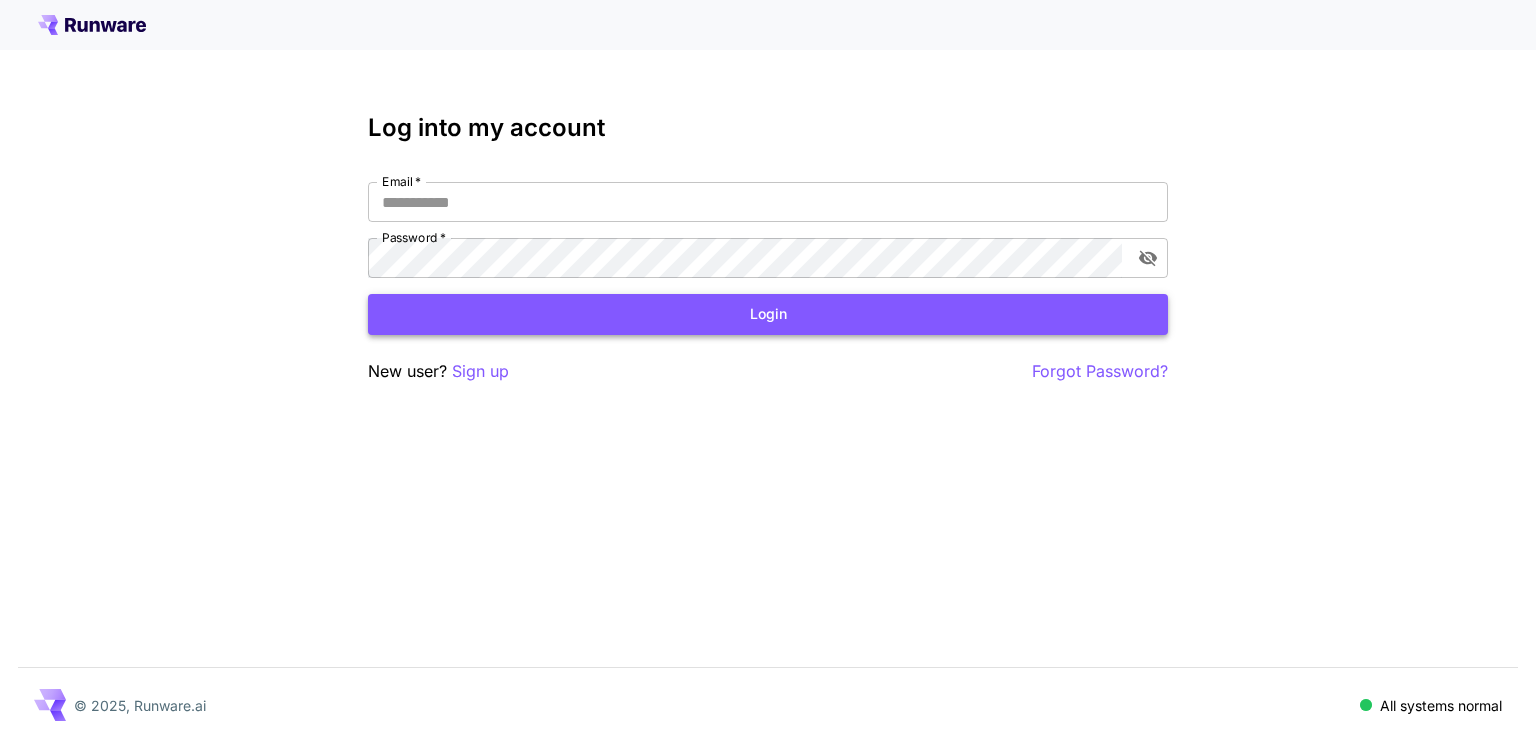 type on "**********" 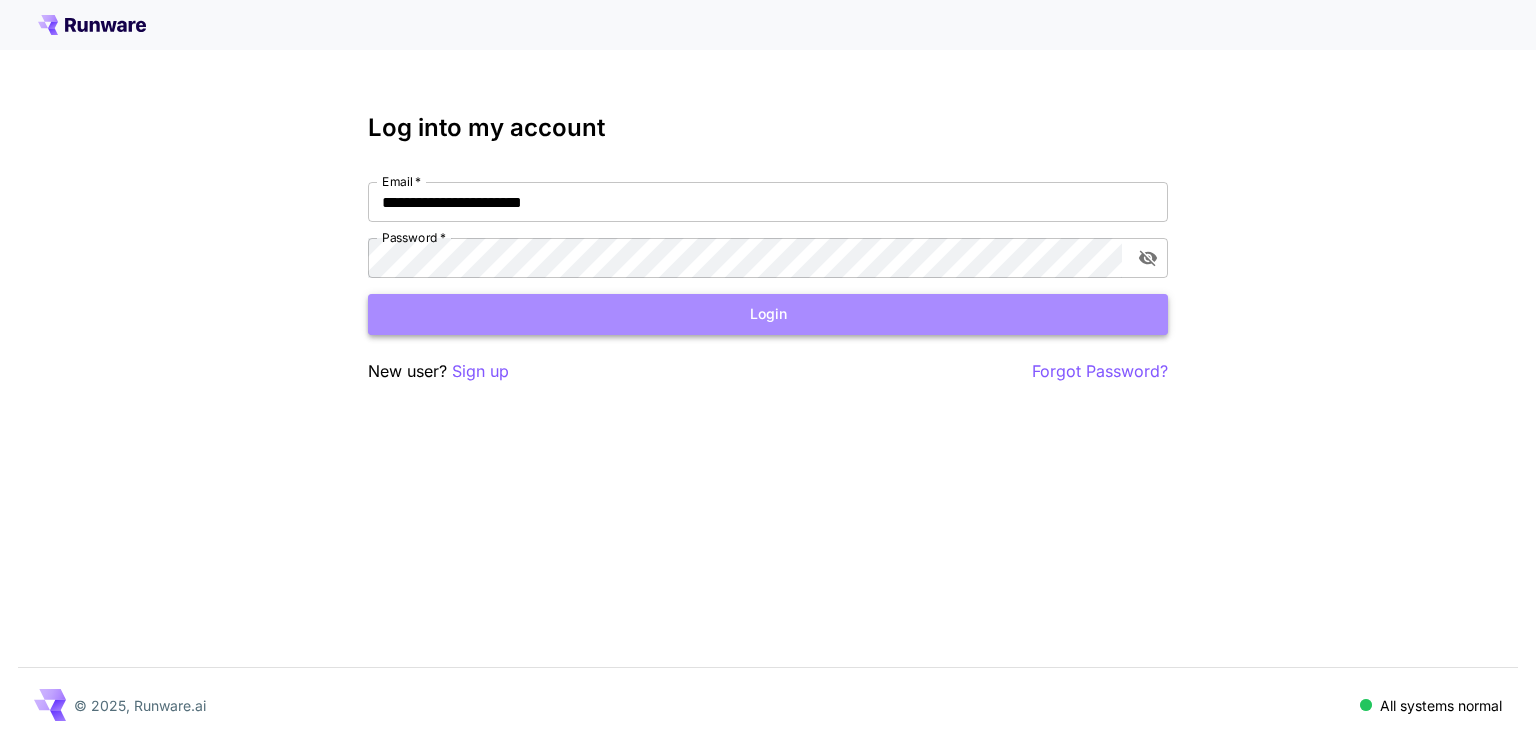 click on "Login" at bounding box center [768, 314] 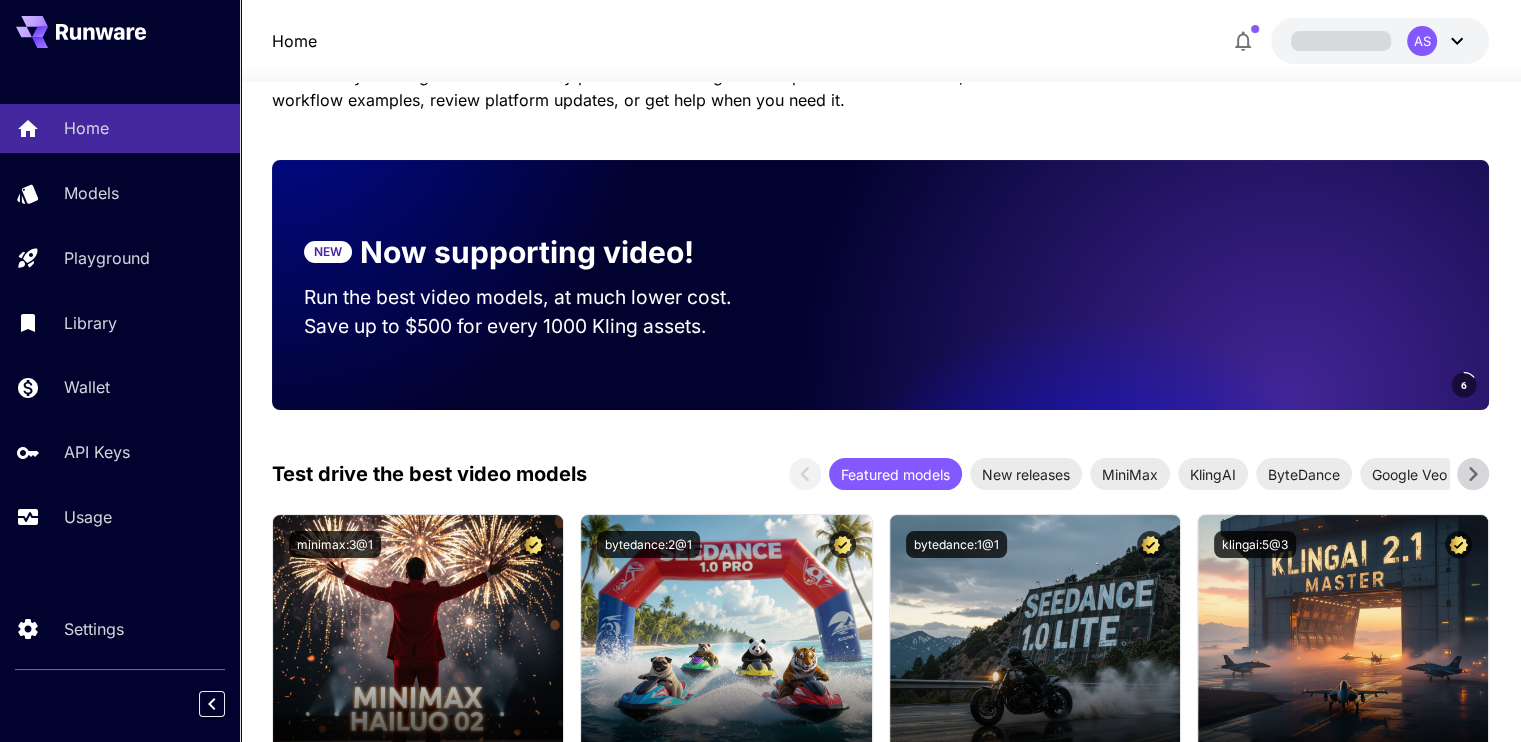 scroll, scrollTop: 400, scrollLeft: 0, axis: vertical 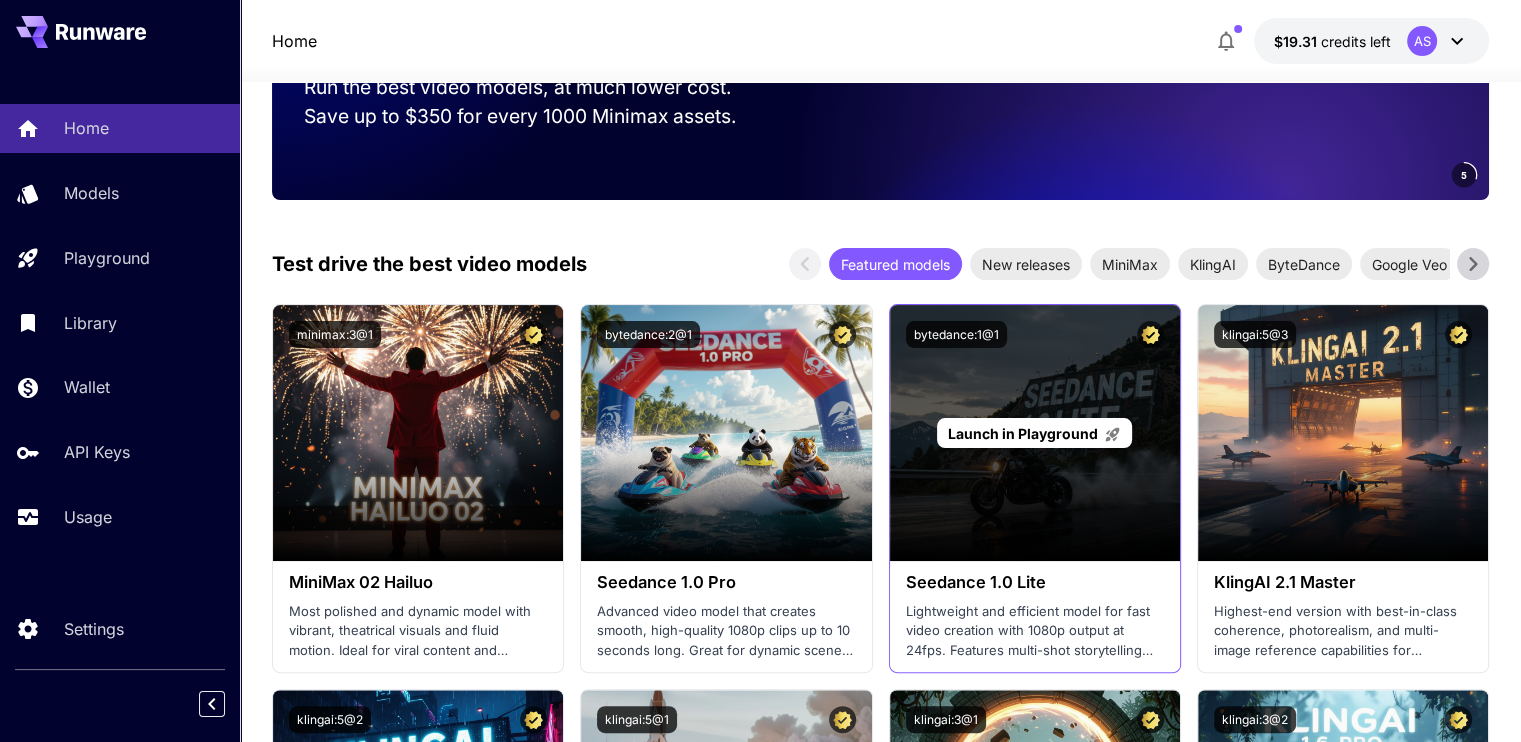 click on "Launch in Playground" at bounding box center [1023, 433] 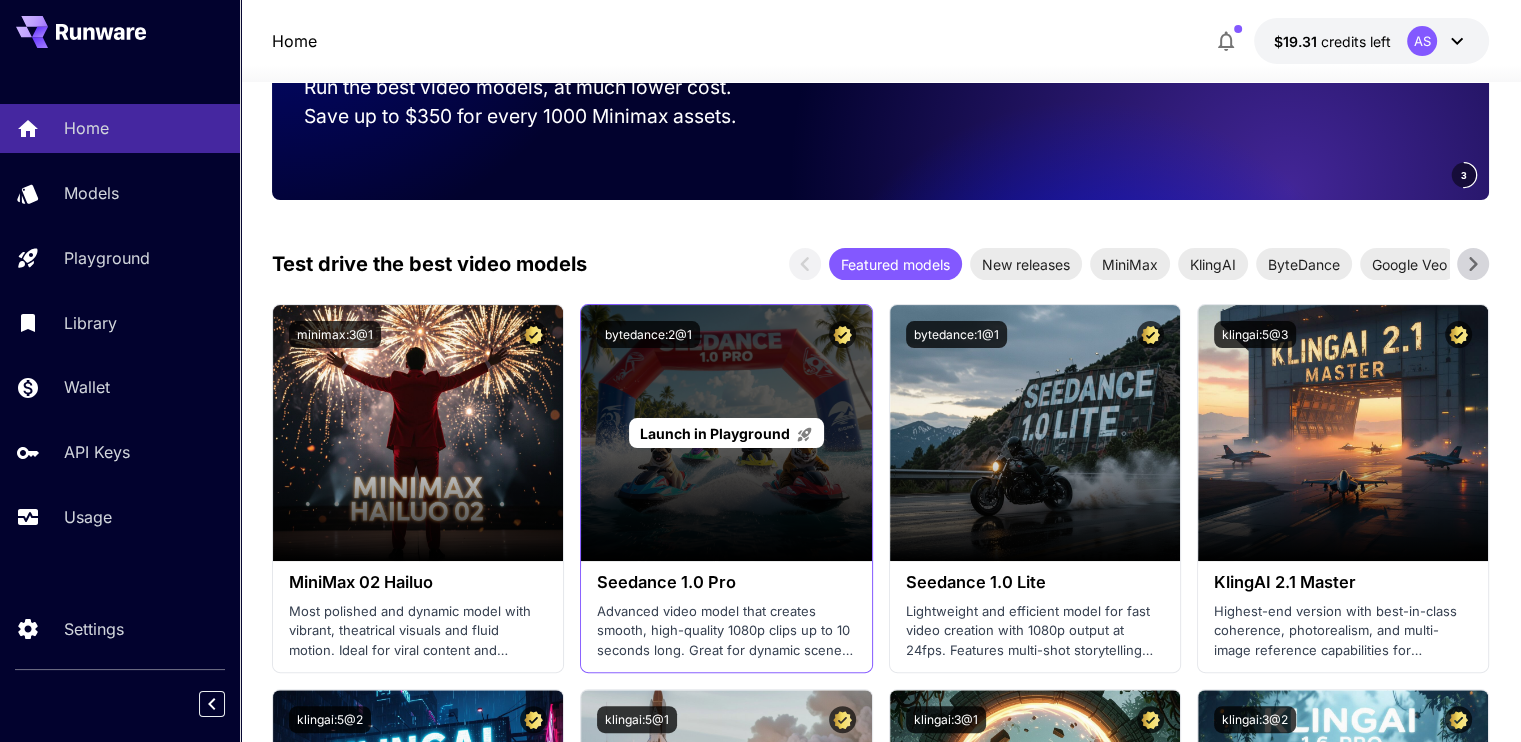 click on "Launch in Playground" at bounding box center [715, 433] 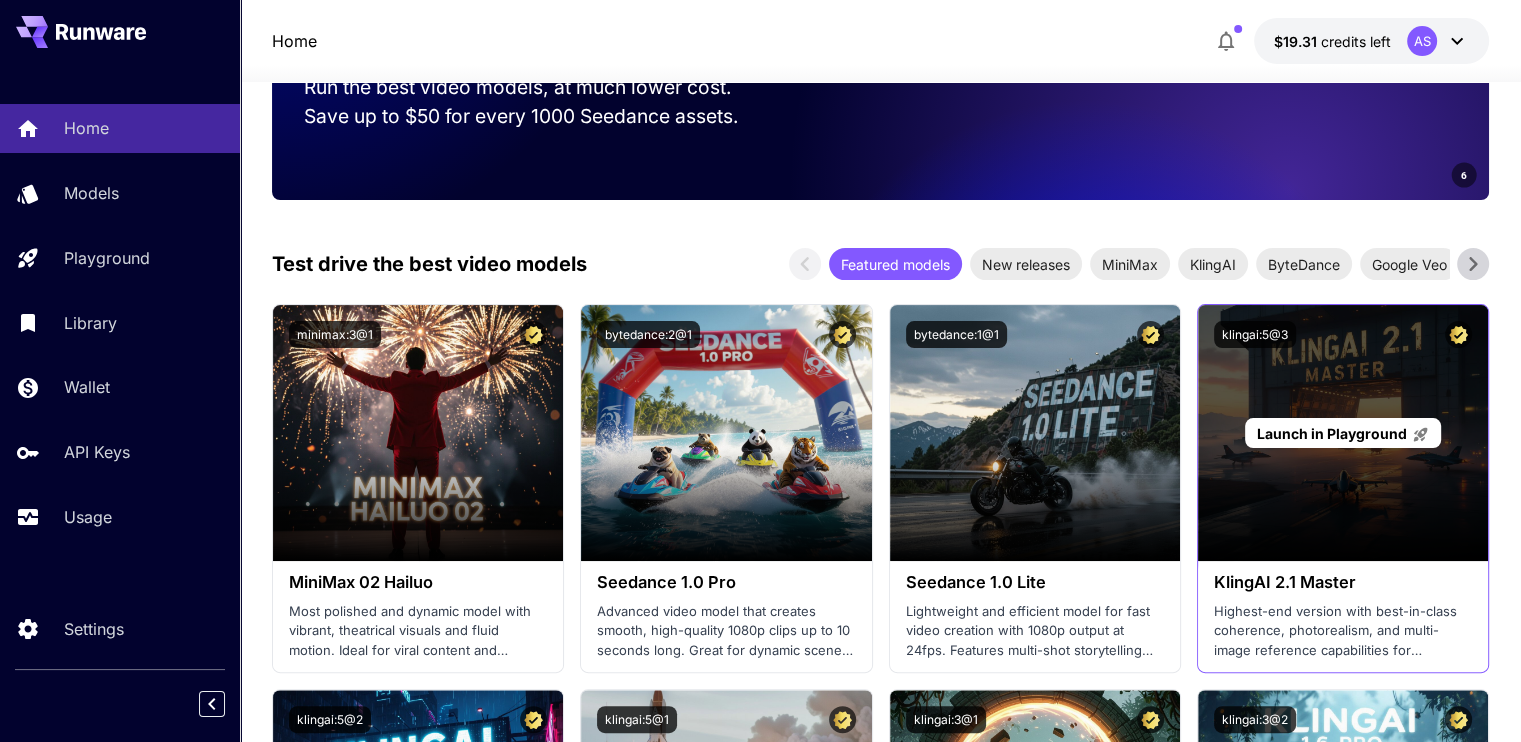 click on "Launch in Playground" at bounding box center [1342, 433] 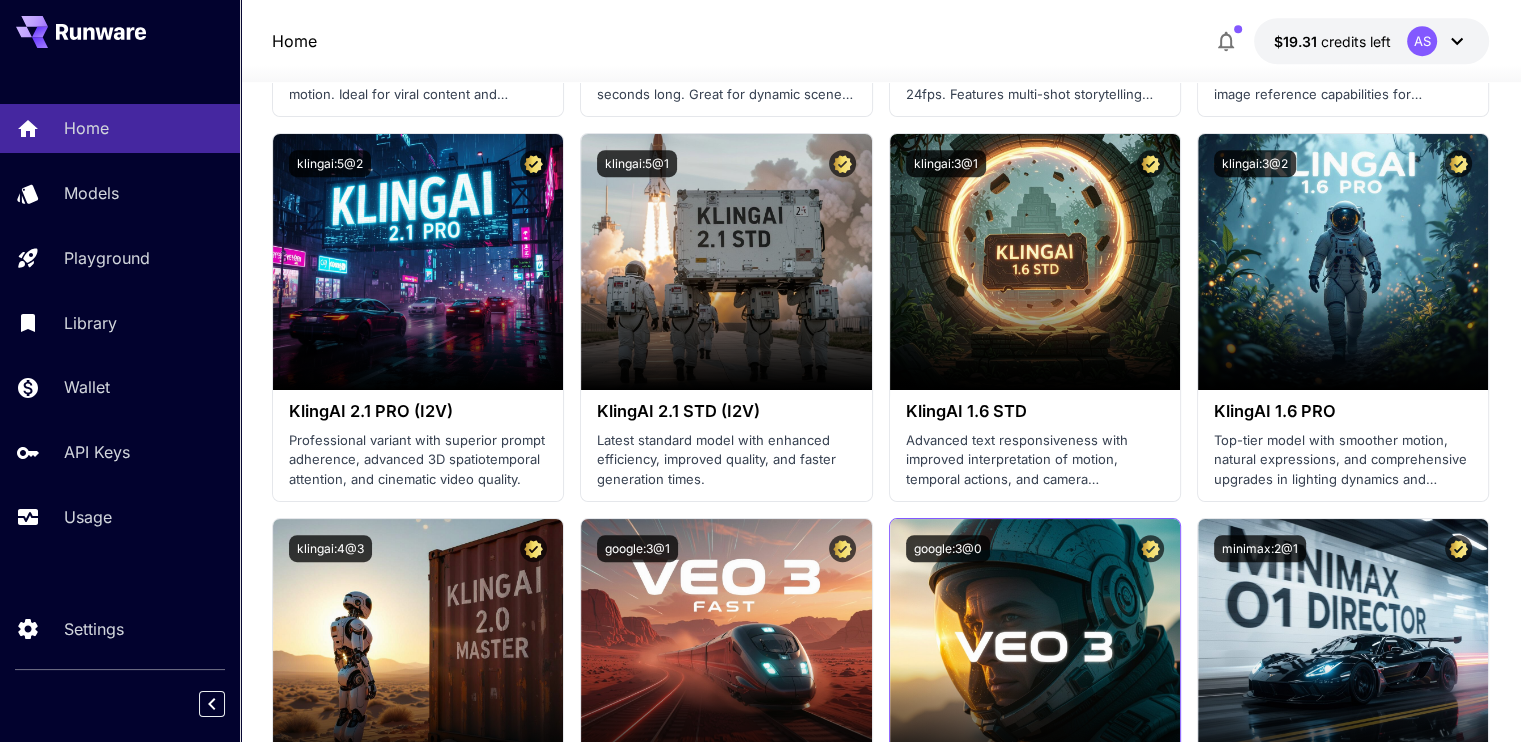 scroll, scrollTop: 1200, scrollLeft: 0, axis: vertical 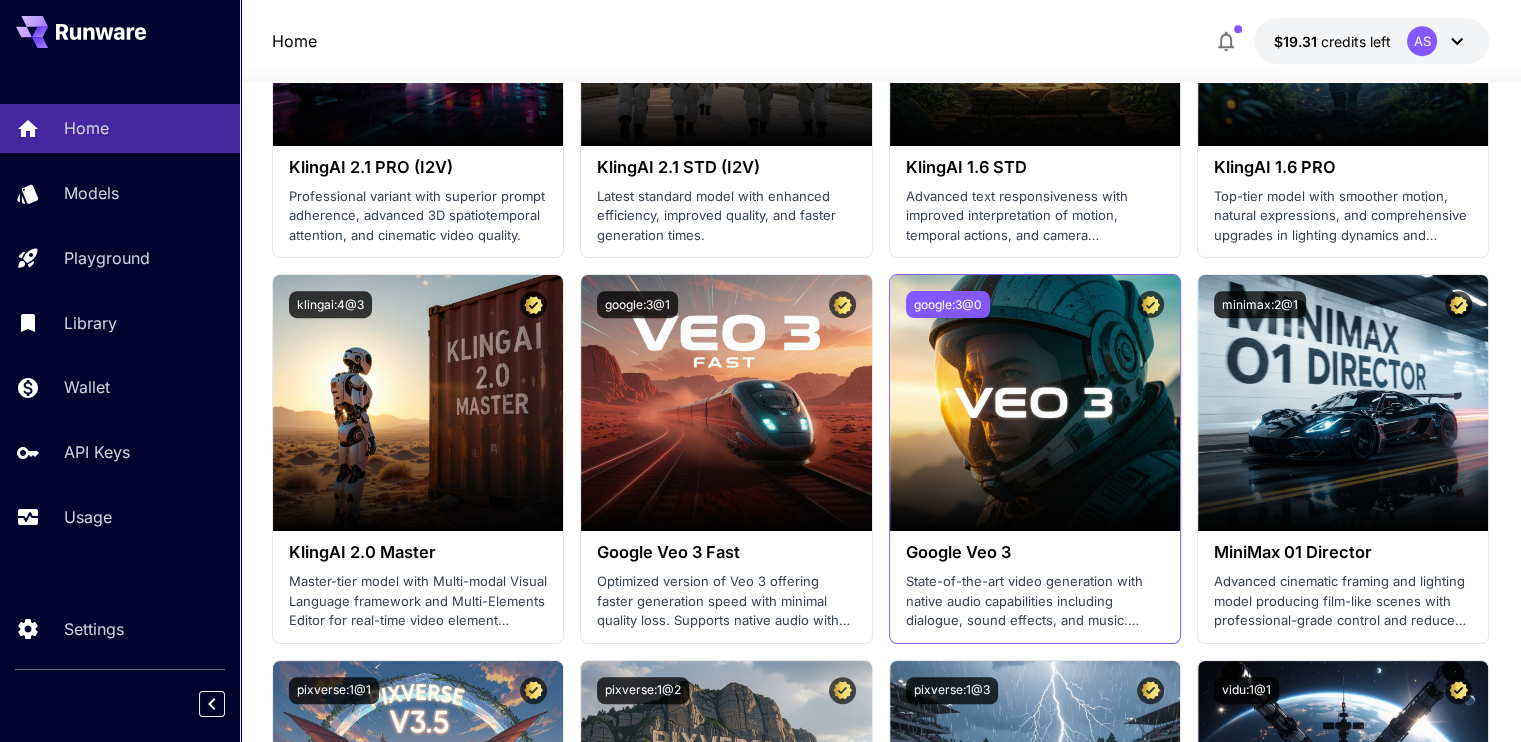 click on "google:3@0" at bounding box center [948, 304] 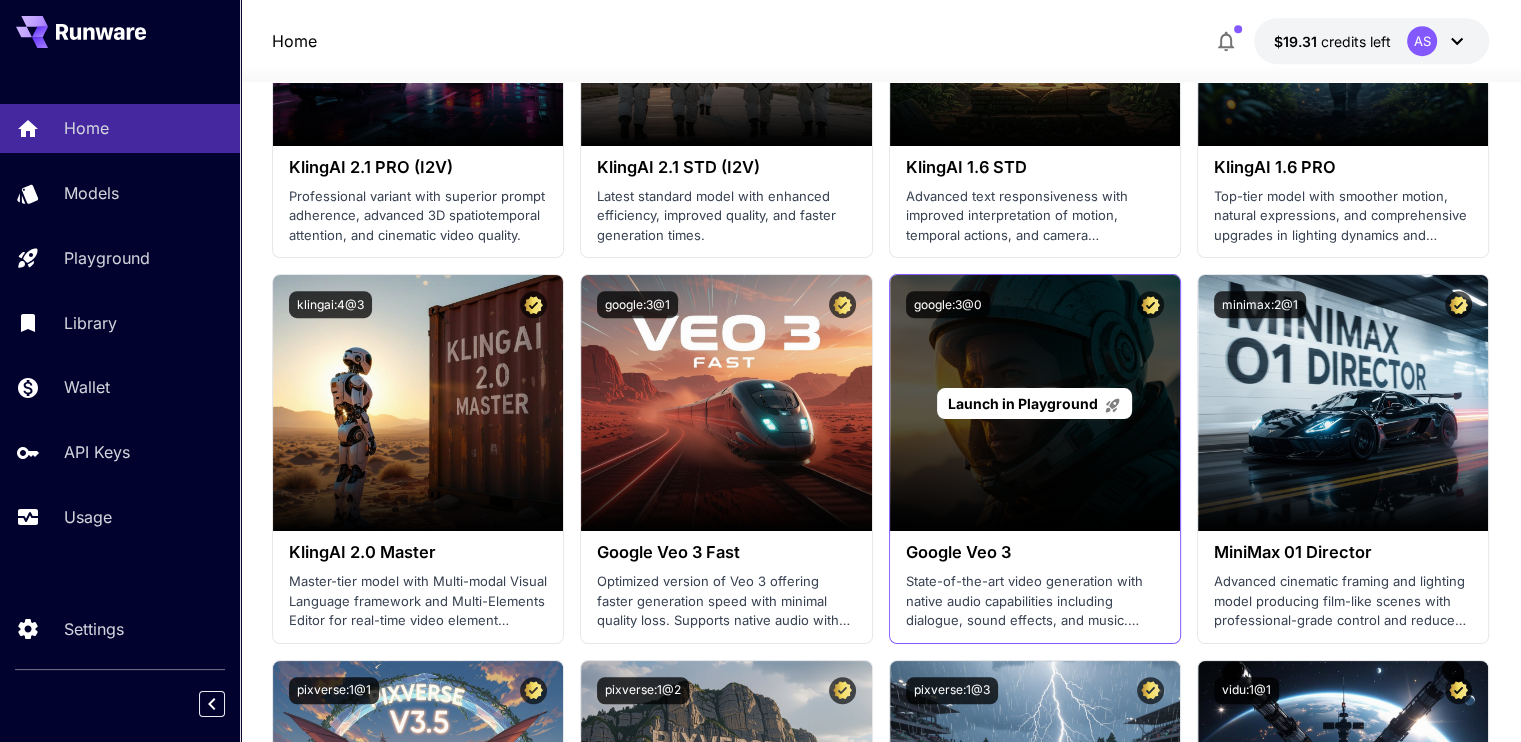 click on "Launch in Playground" at bounding box center (1023, 403) 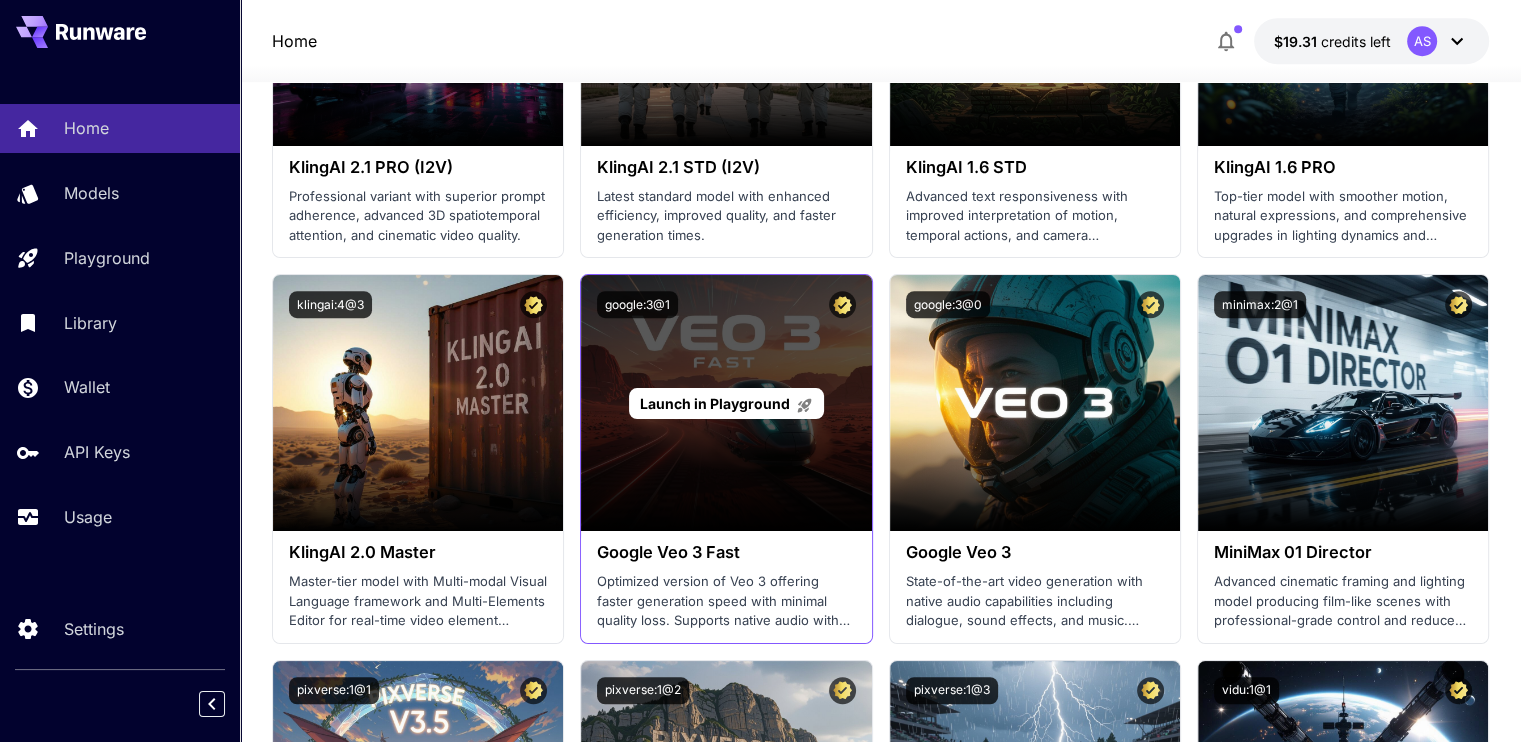 click on "Launch in Playground" at bounding box center [715, 403] 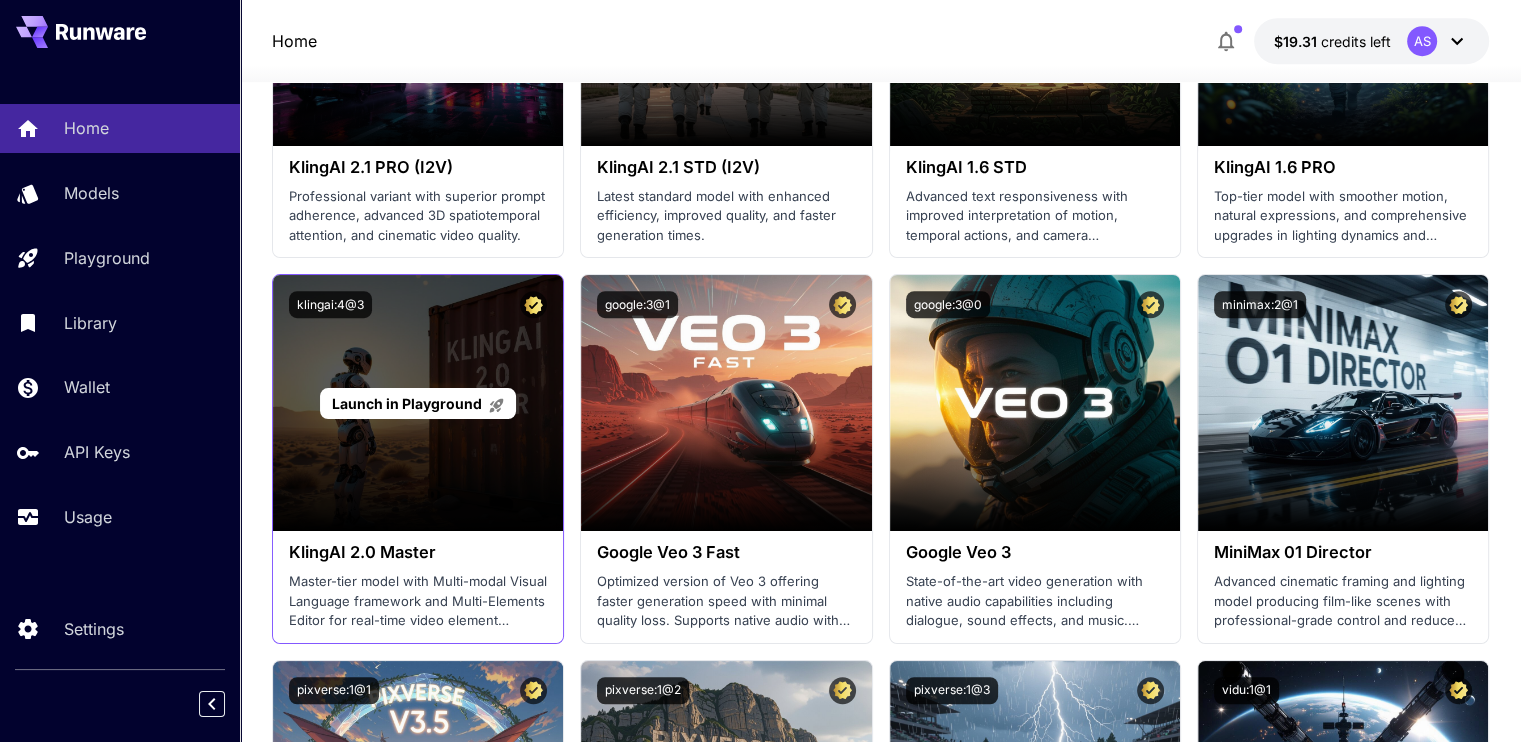 click on "Launch in Playground" at bounding box center [418, 403] 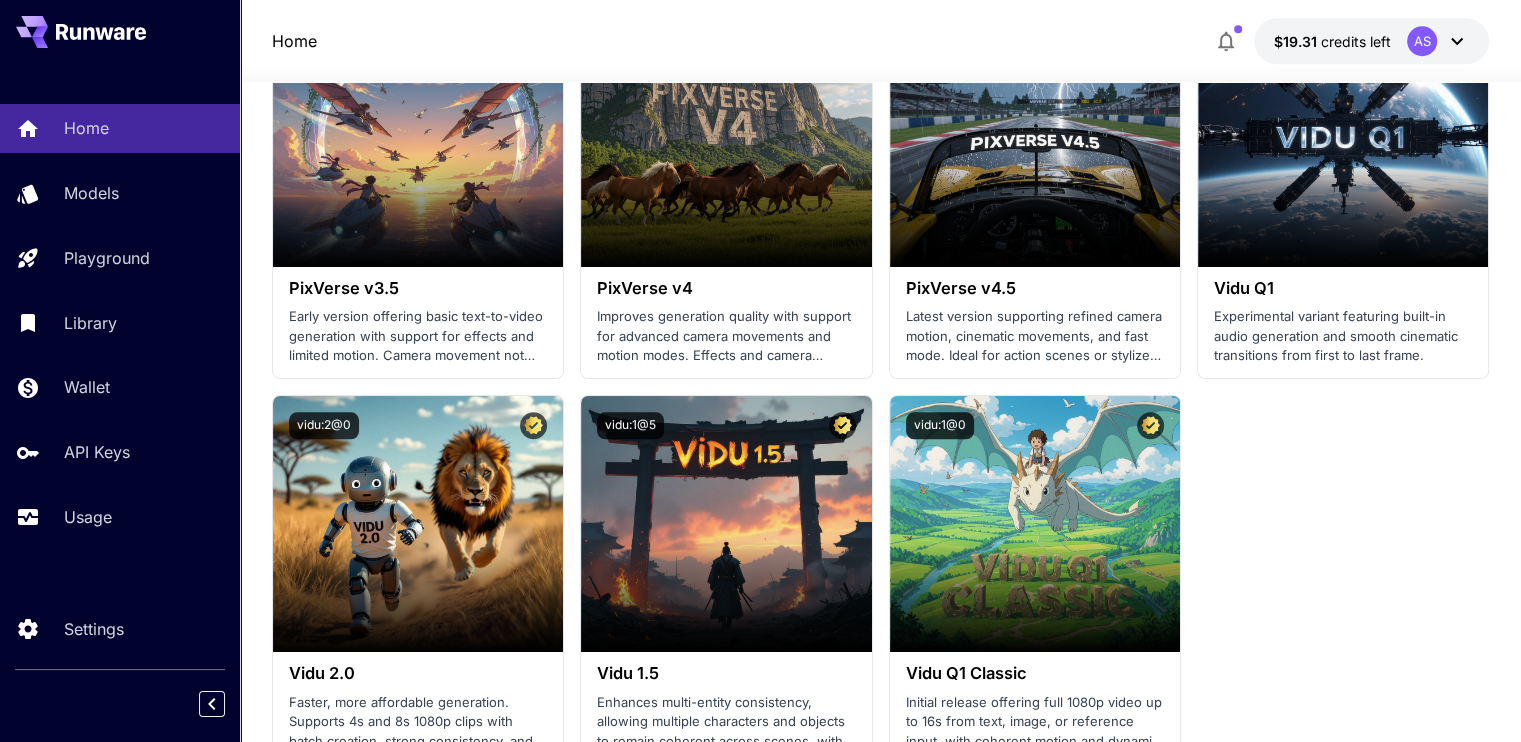 scroll, scrollTop: 1900, scrollLeft: 0, axis: vertical 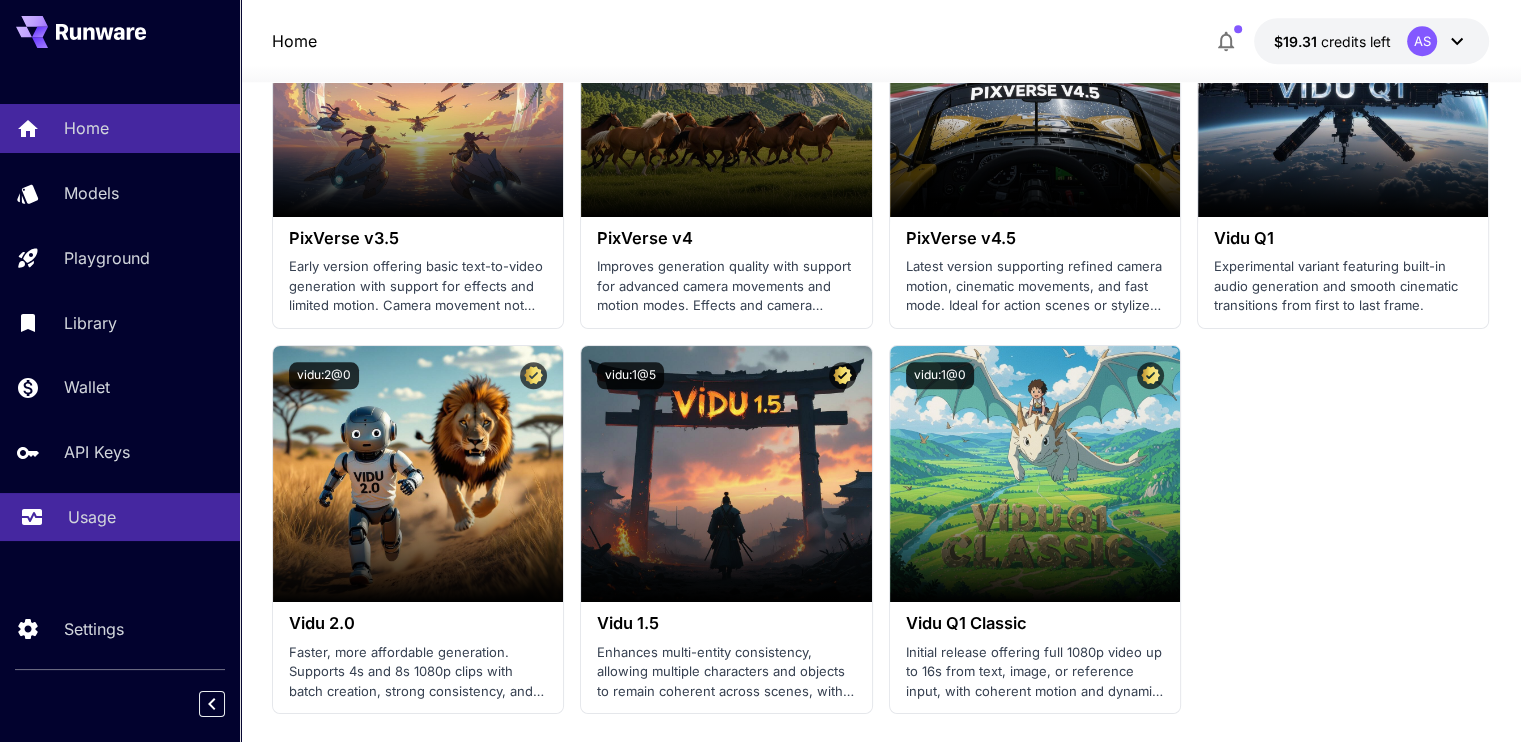 click on "Usage" at bounding box center (120, 517) 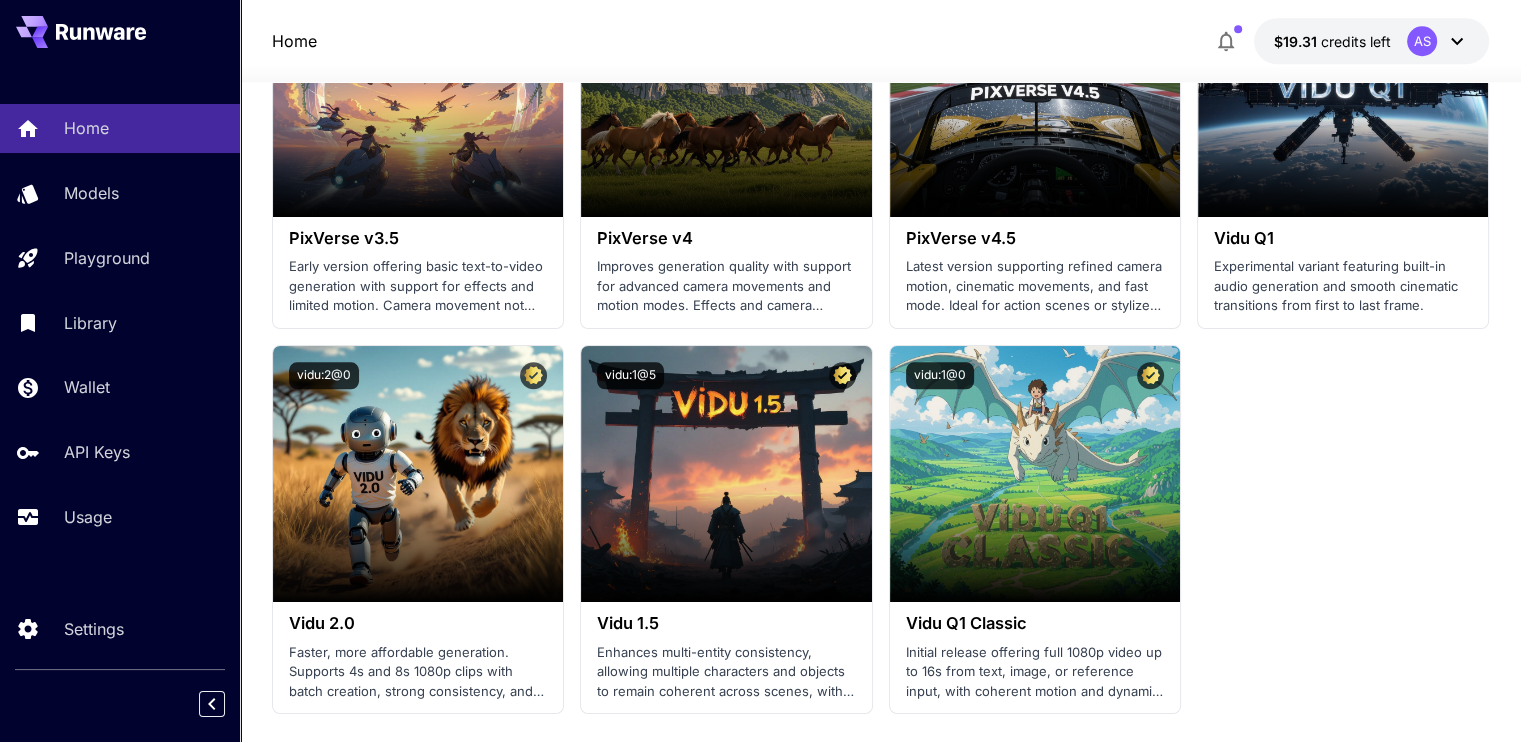 scroll, scrollTop: 0, scrollLeft: 0, axis: both 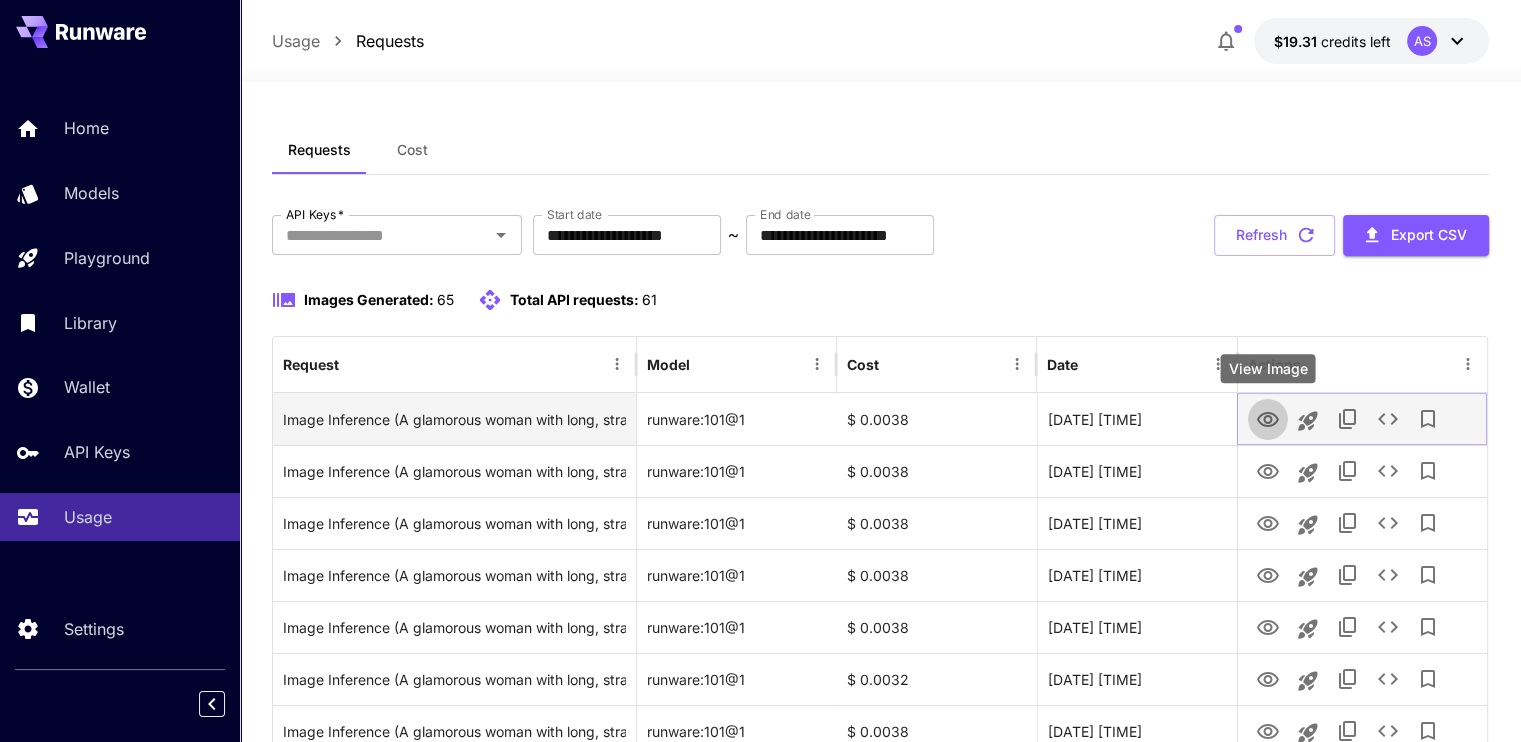 click at bounding box center [1268, 418] 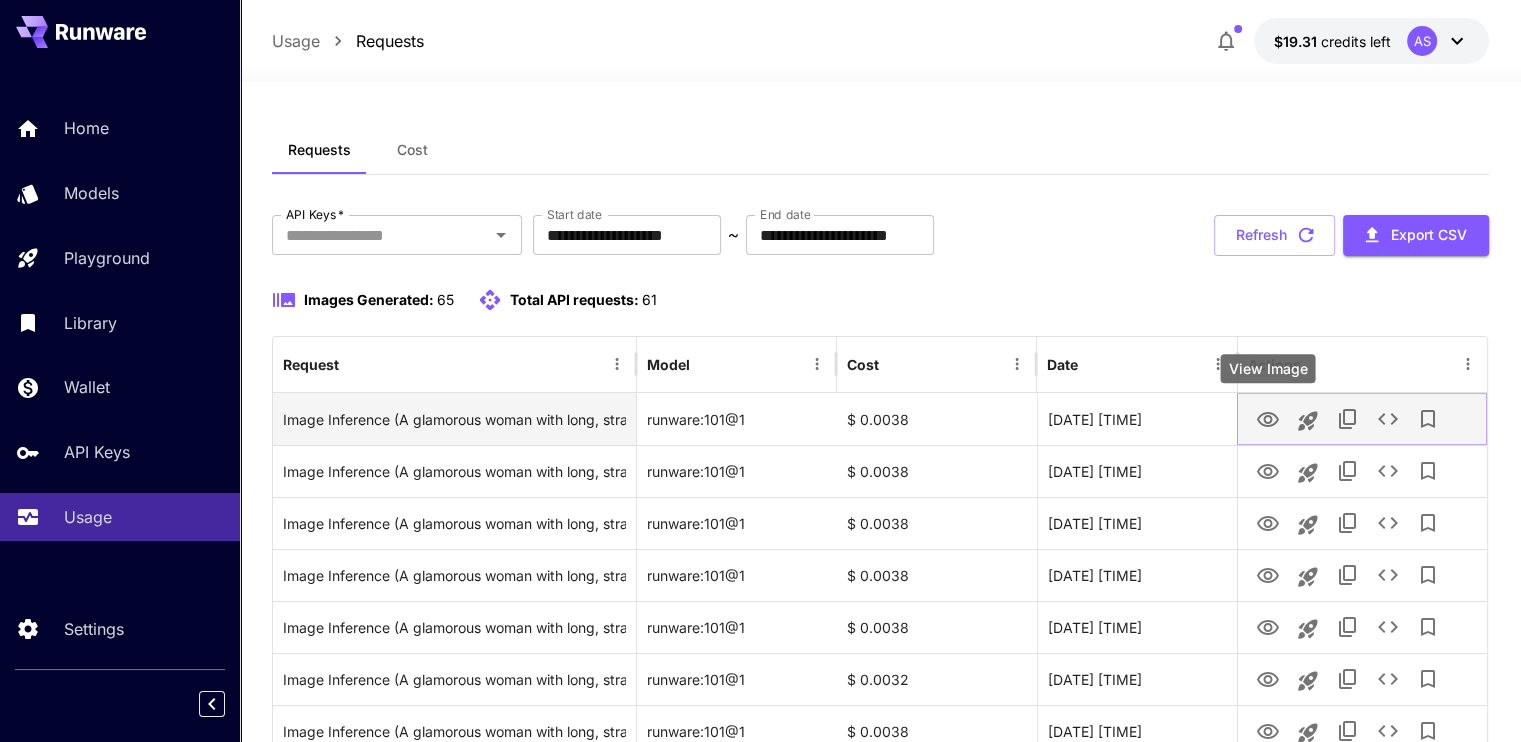 click 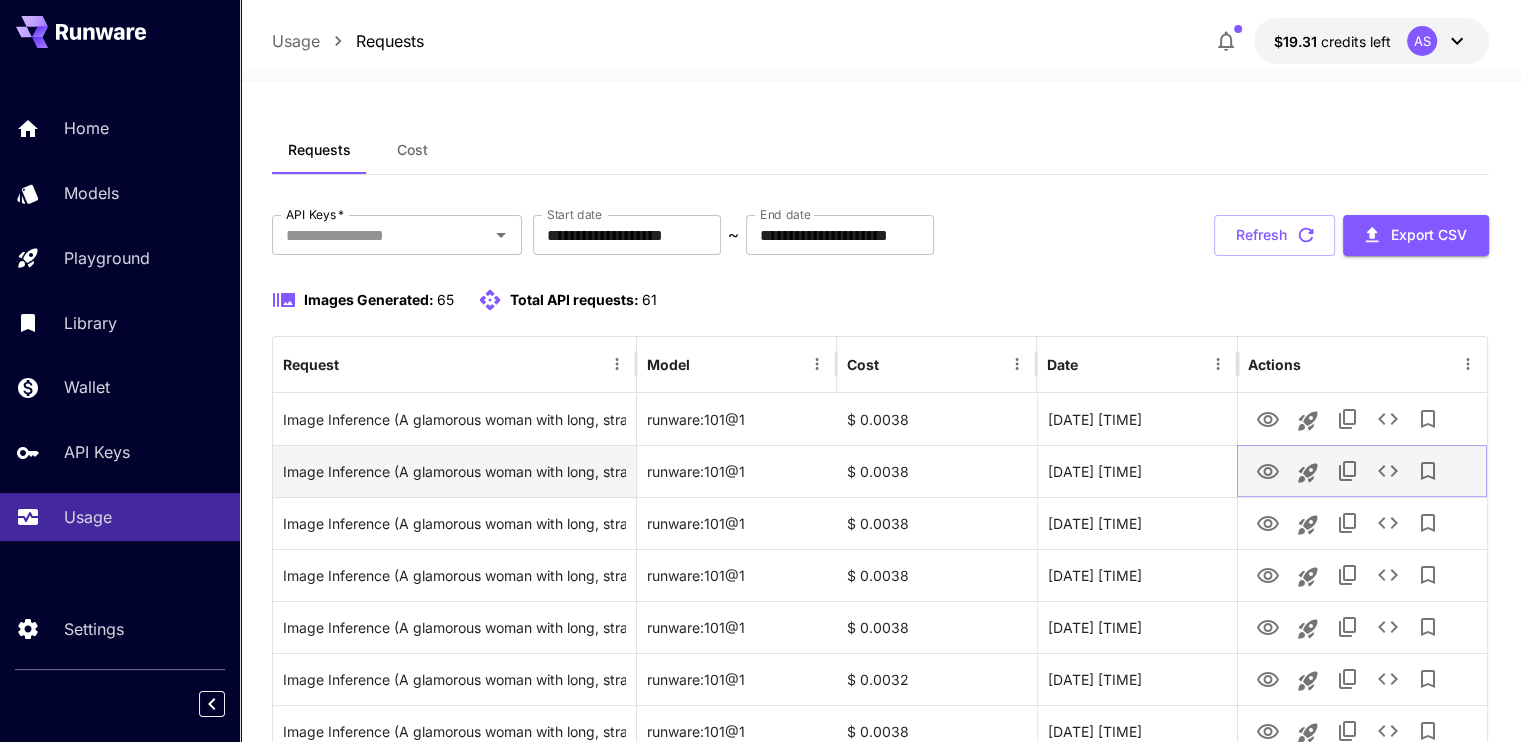 click 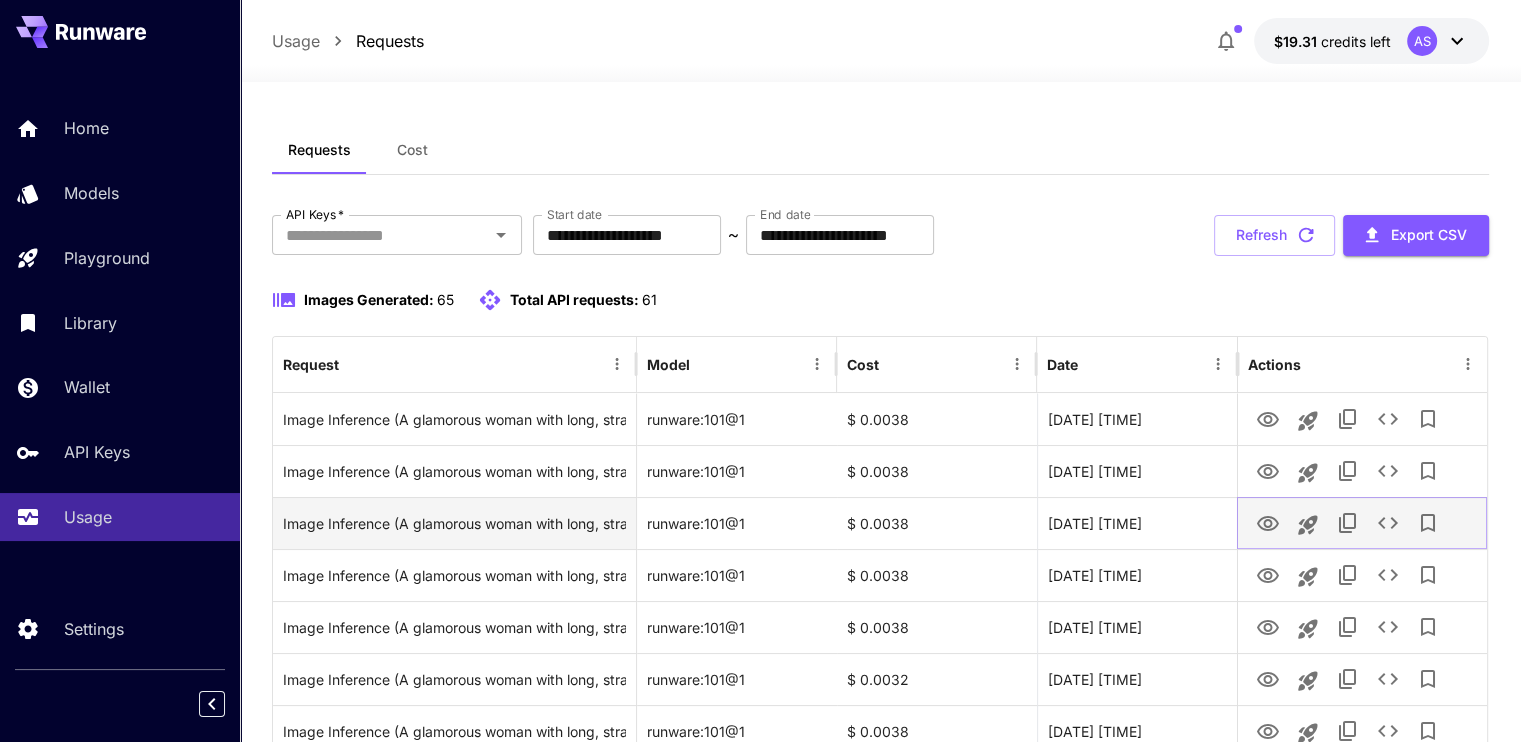 click 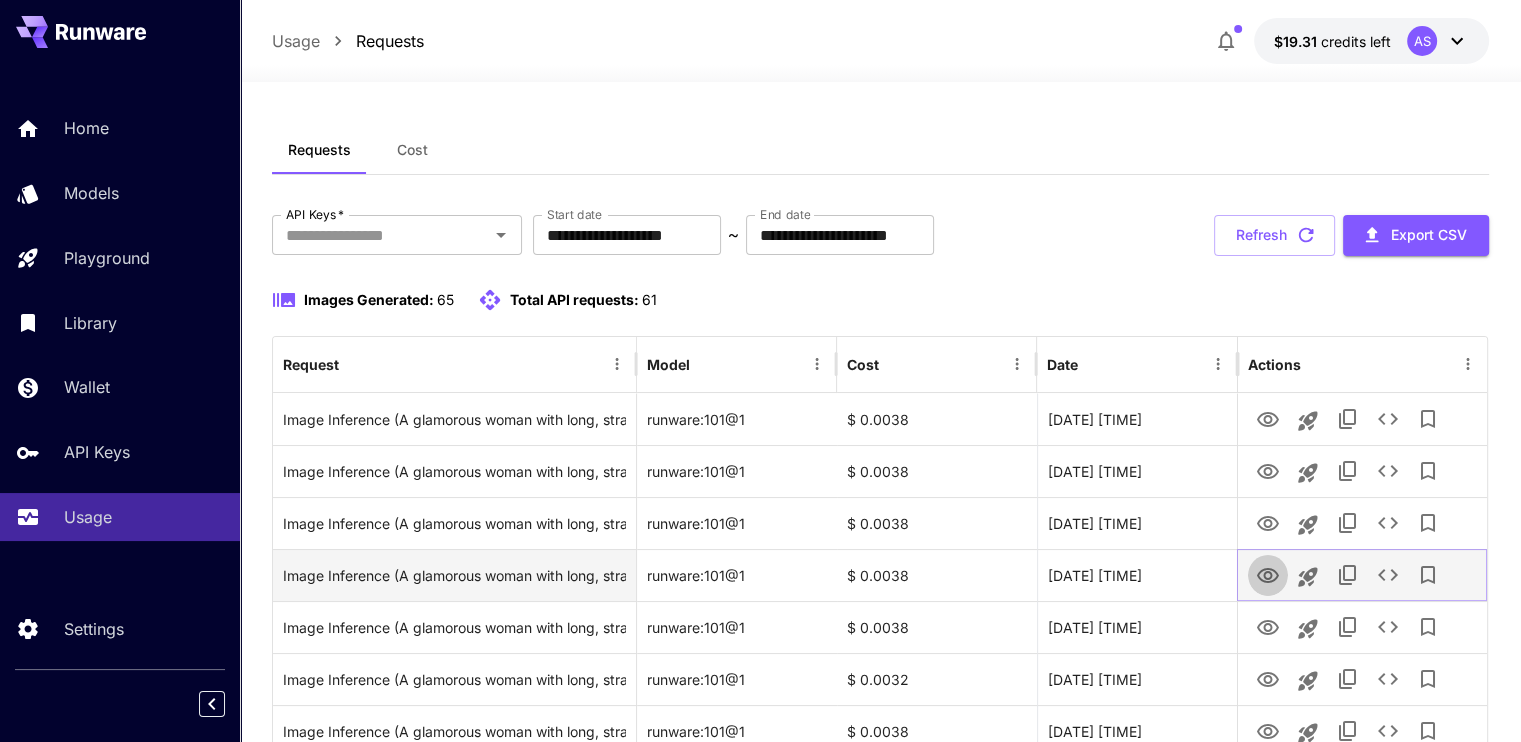 click 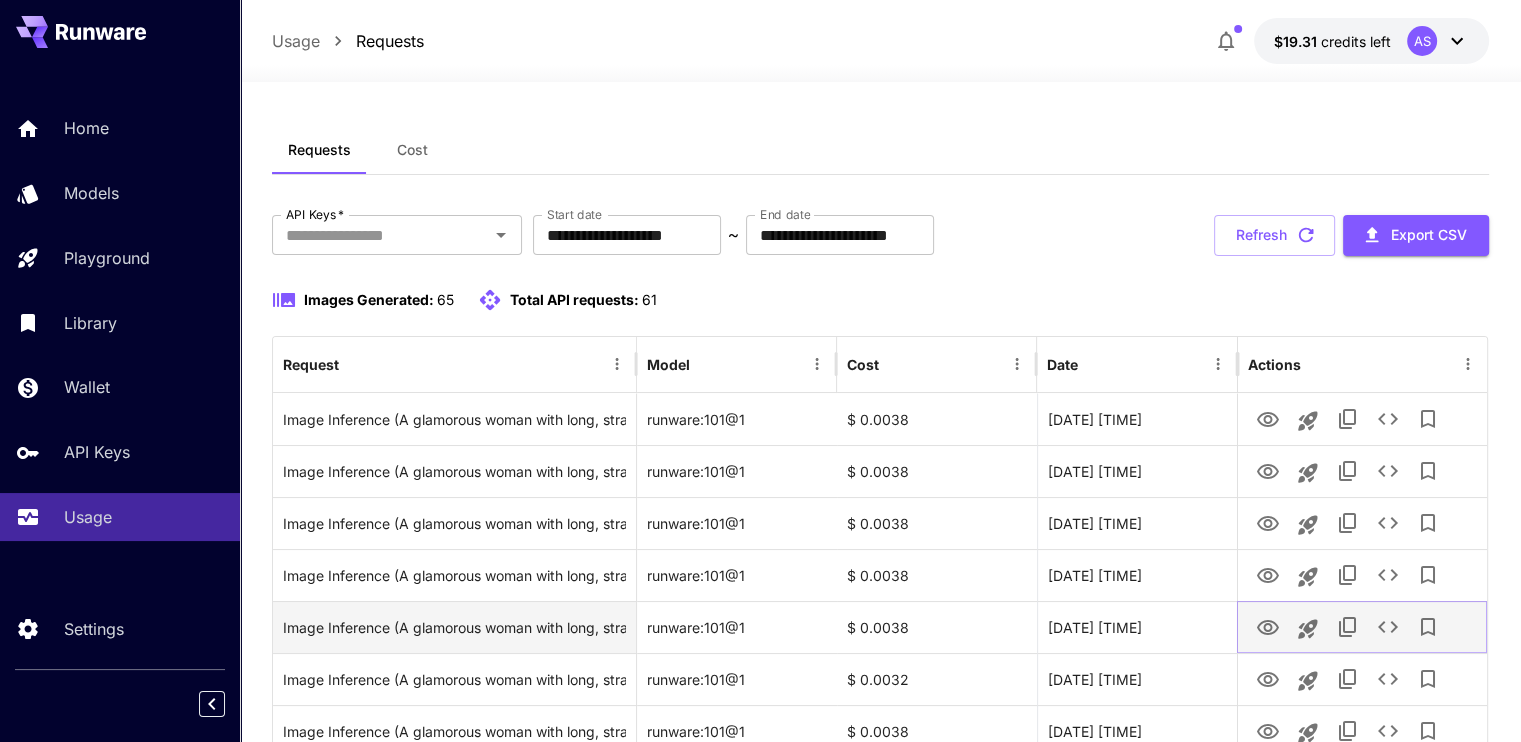click 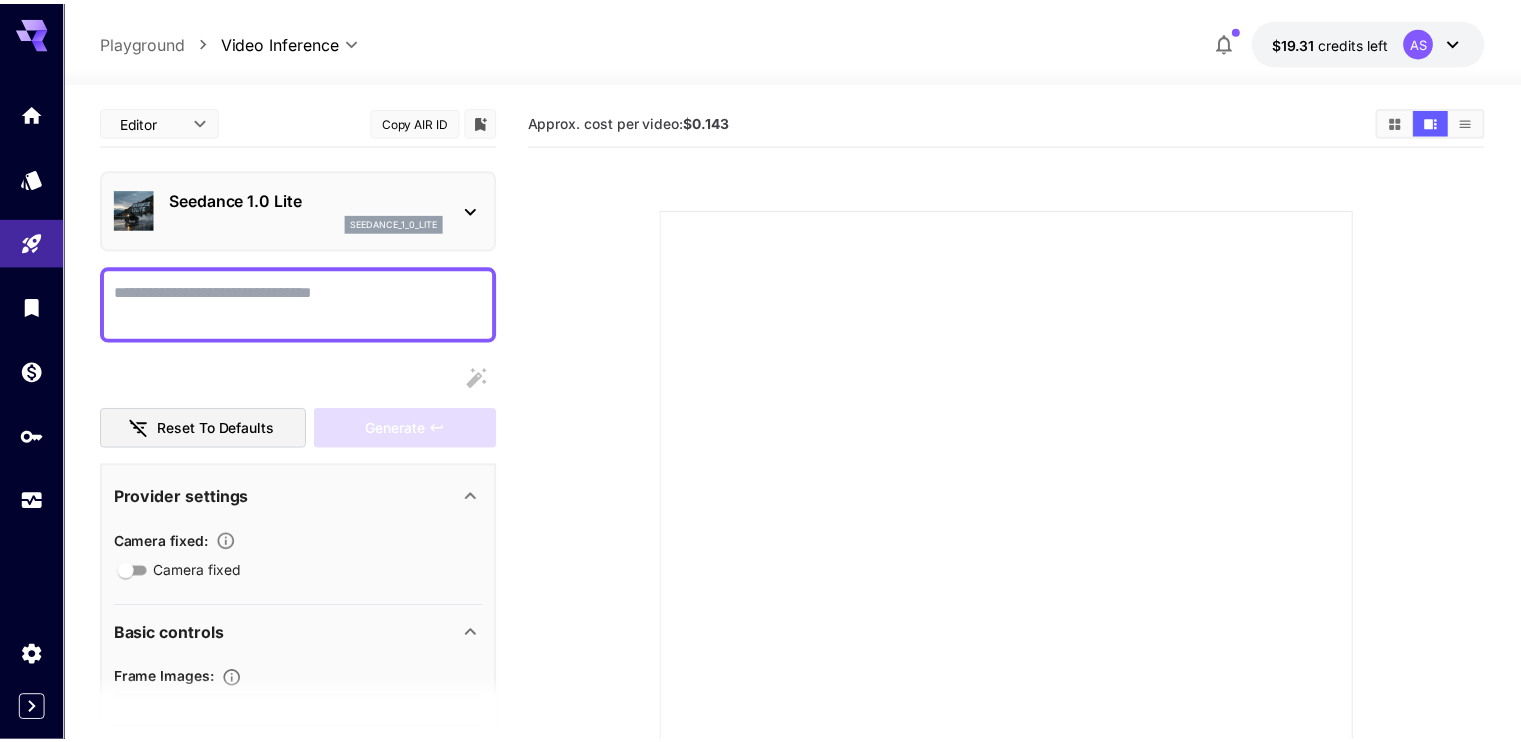 scroll, scrollTop: 0, scrollLeft: 0, axis: both 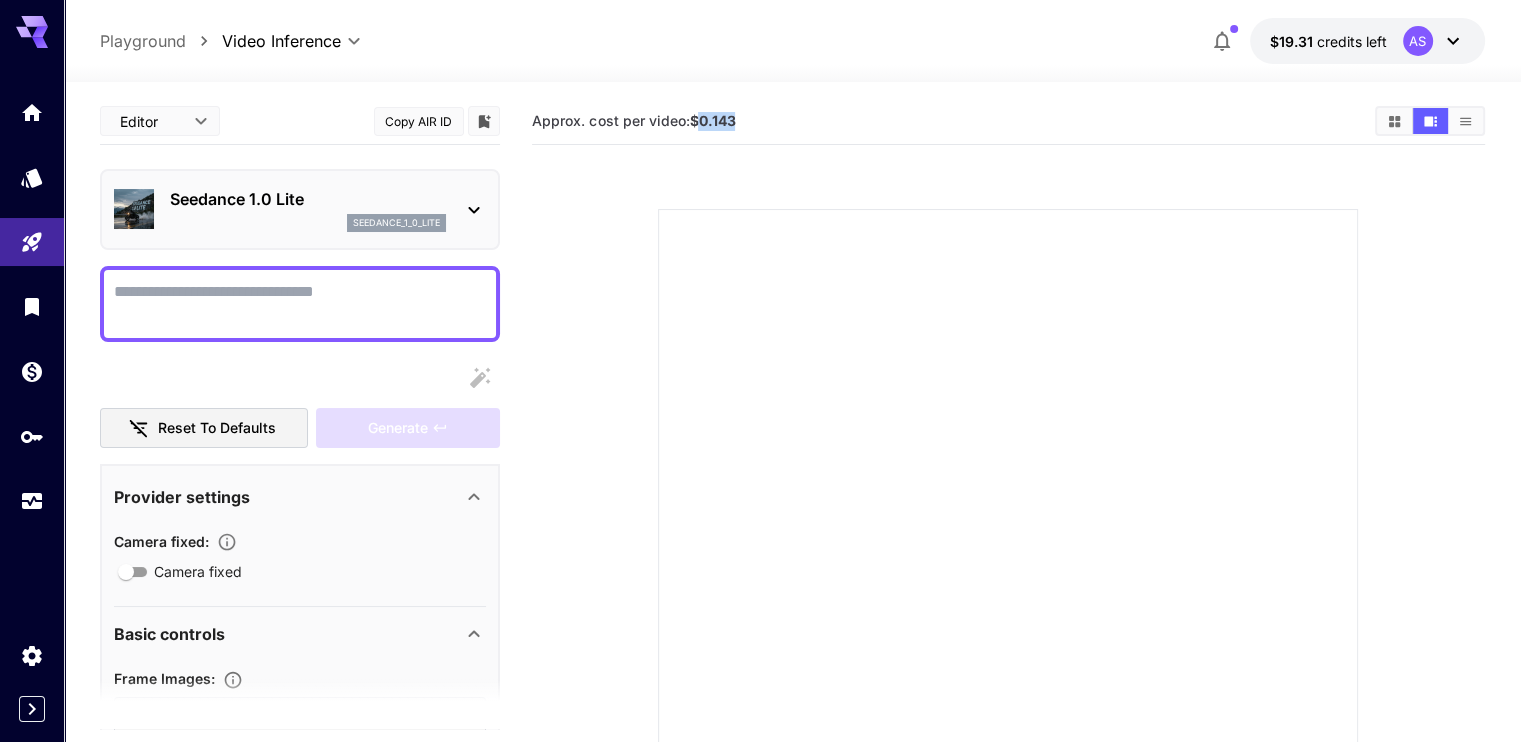 drag, startPoint x: 700, startPoint y: 115, endPoint x: 758, endPoint y: 115, distance: 58 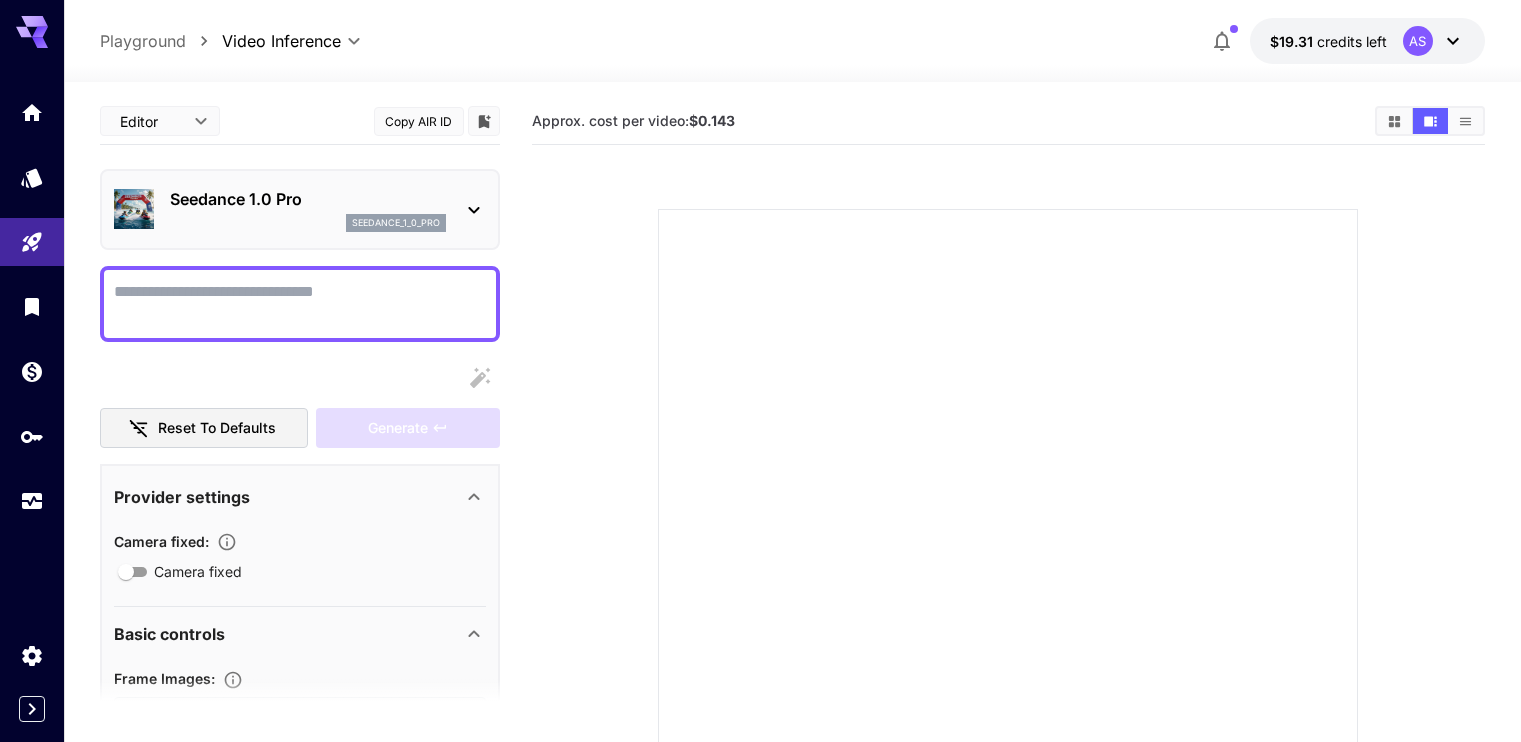 scroll, scrollTop: 0, scrollLeft: 0, axis: both 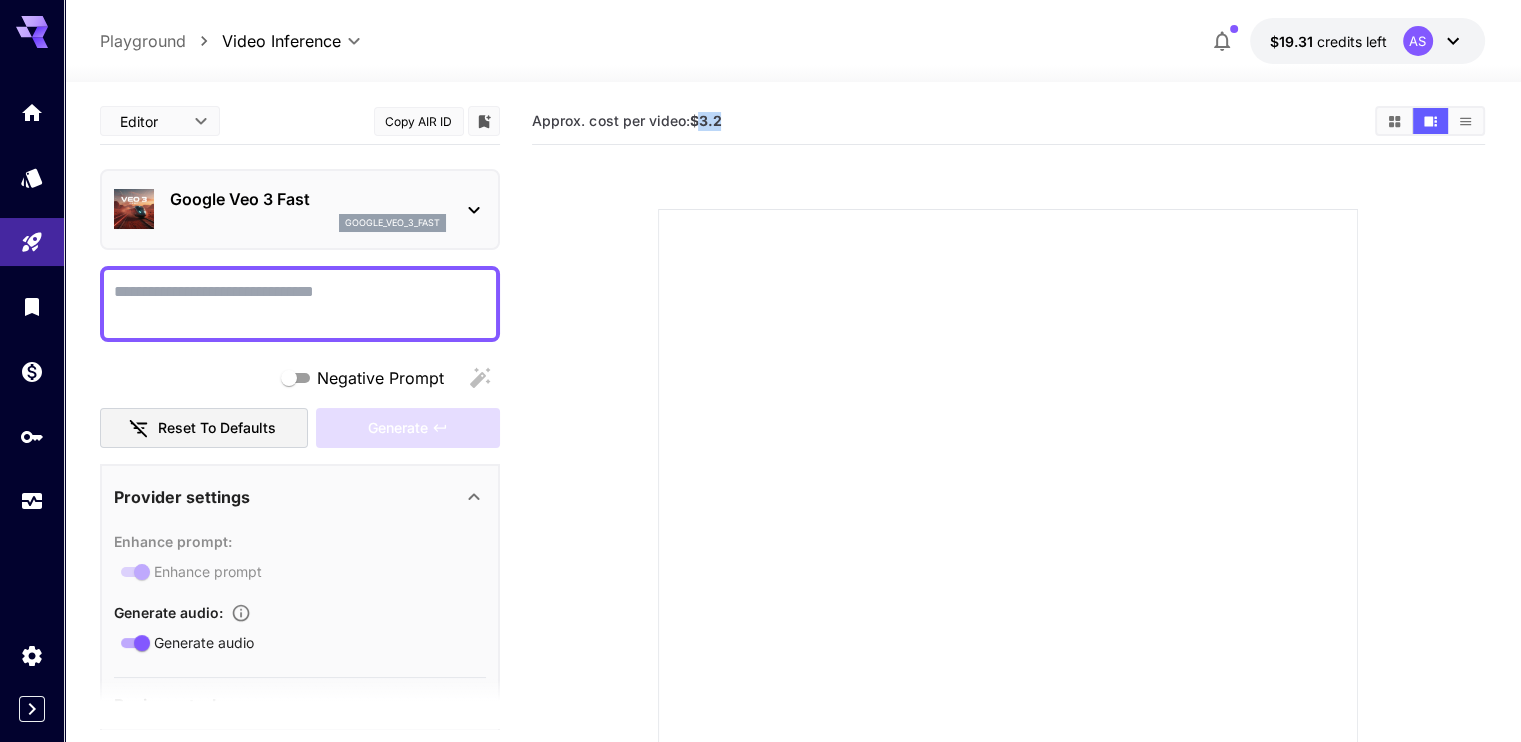 drag, startPoint x: 700, startPoint y: 115, endPoint x: 721, endPoint y: 115, distance: 21 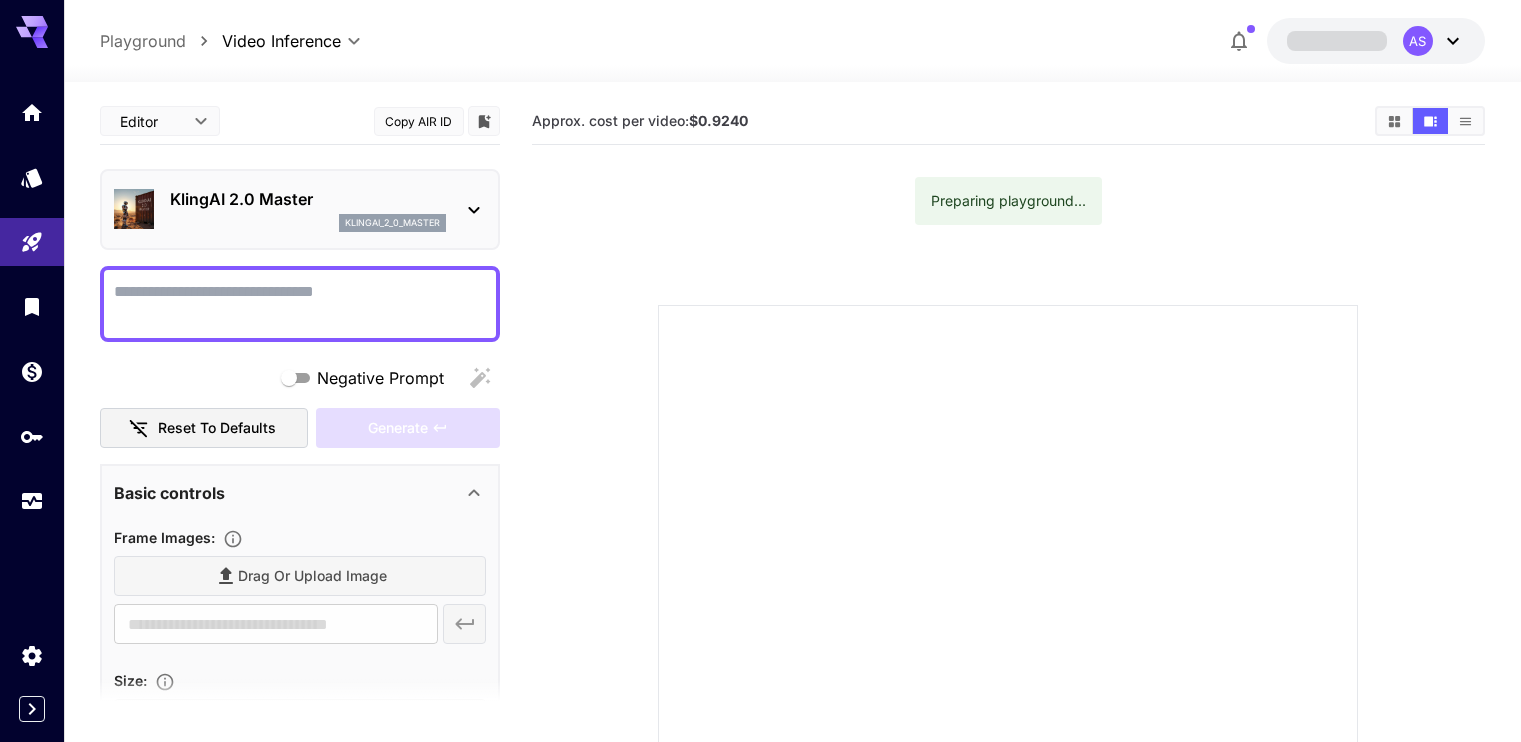 scroll, scrollTop: 0, scrollLeft: 0, axis: both 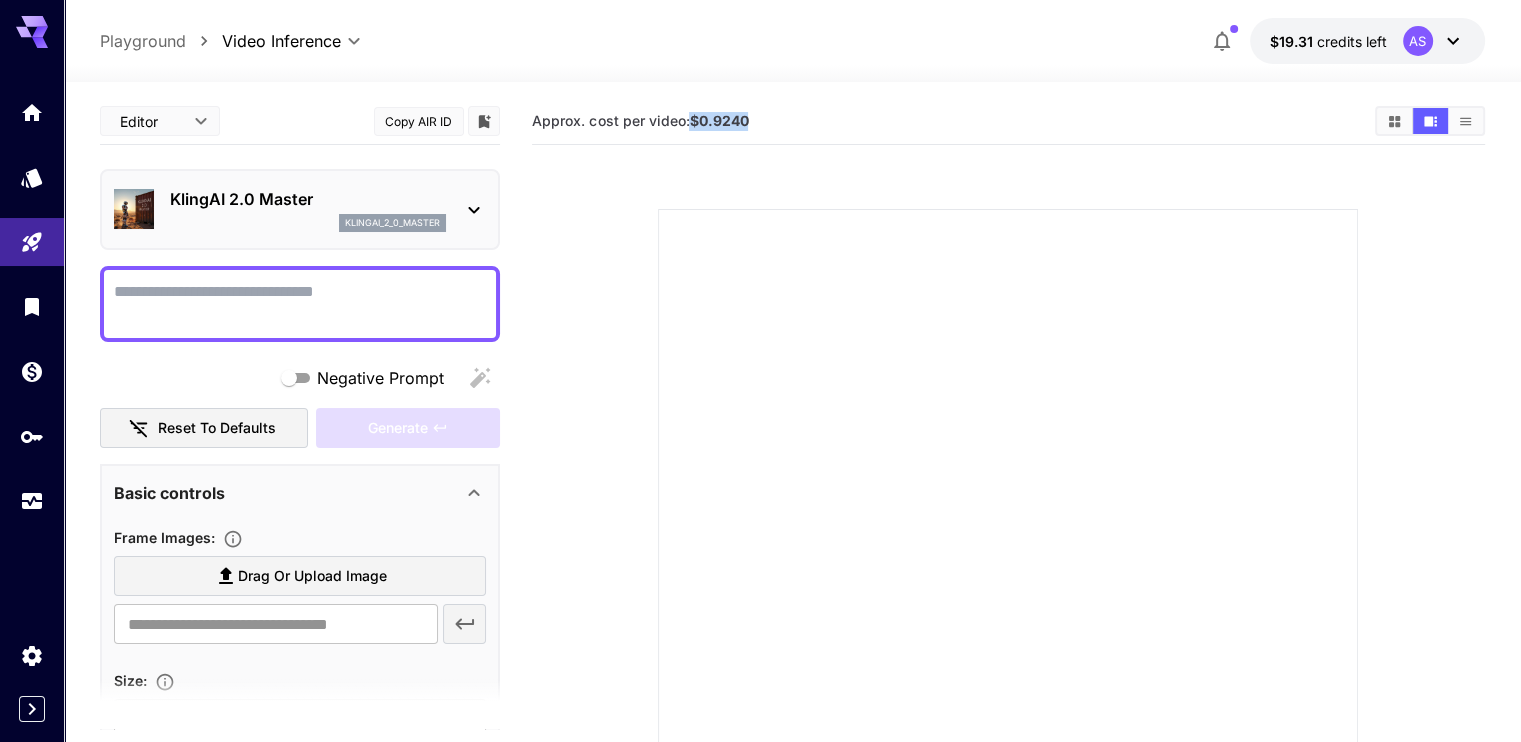 drag, startPoint x: 760, startPoint y: 115, endPoint x: 696, endPoint y: 115, distance: 64 